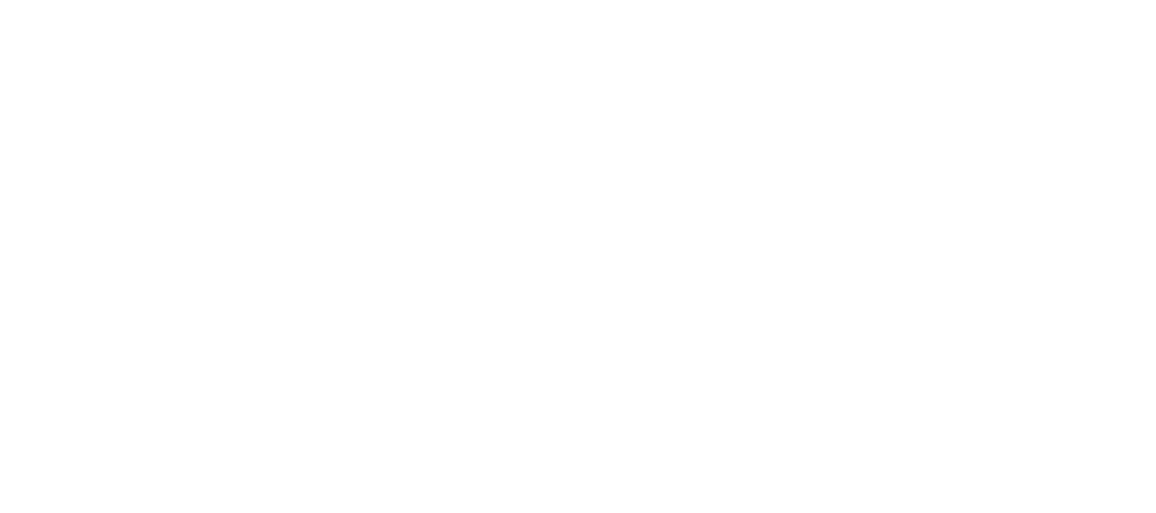 scroll, scrollTop: 0, scrollLeft: 0, axis: both 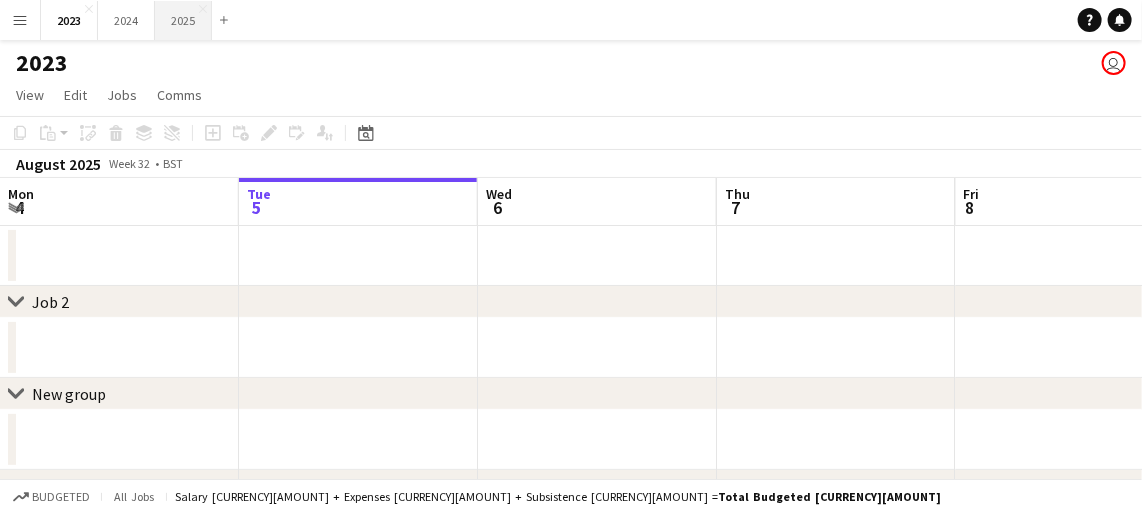click on "2025
Close" at bounding box center [183, 20] 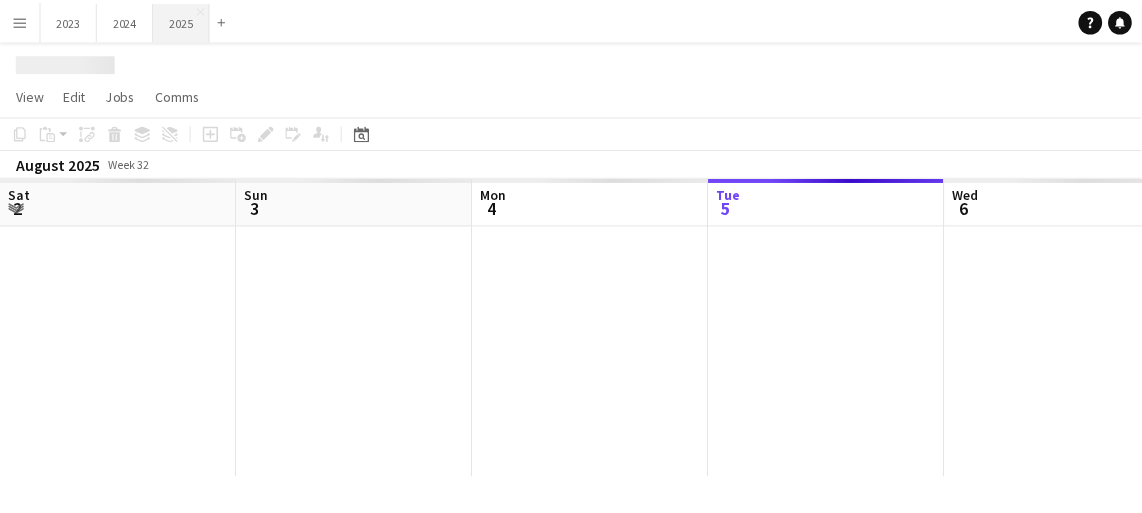 scroll, scrollTop: 0, scrollLeft: 478, axis: horizontal 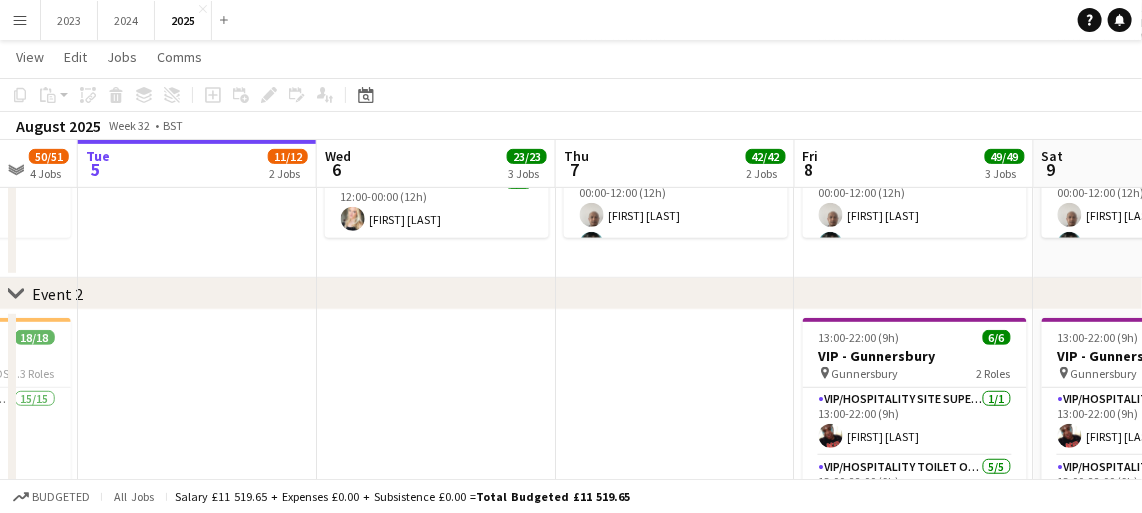click at bounding box center [436, 482] 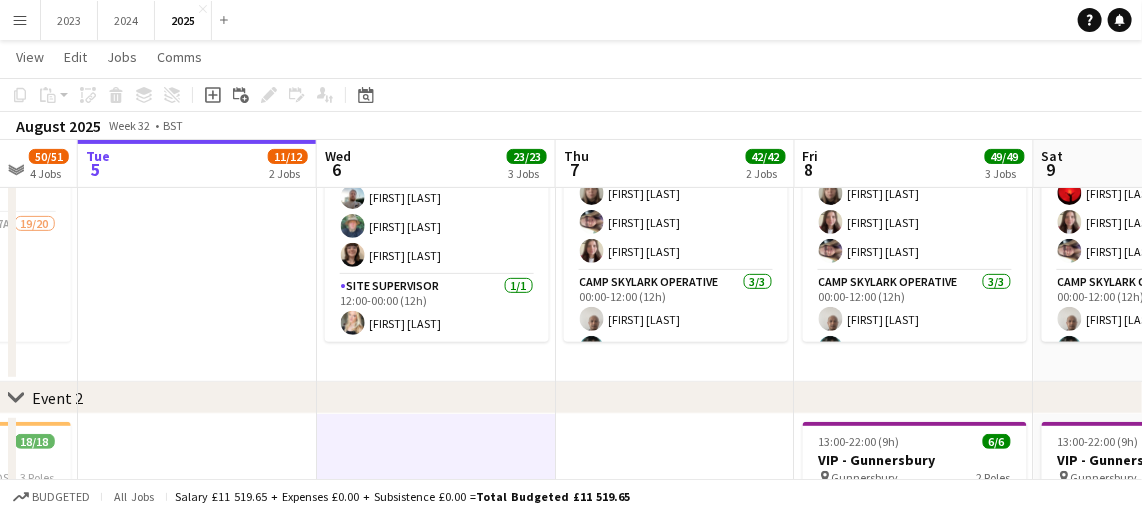 scroll, scrollTop: 182, scrollLeft: 0, axis: vertical 